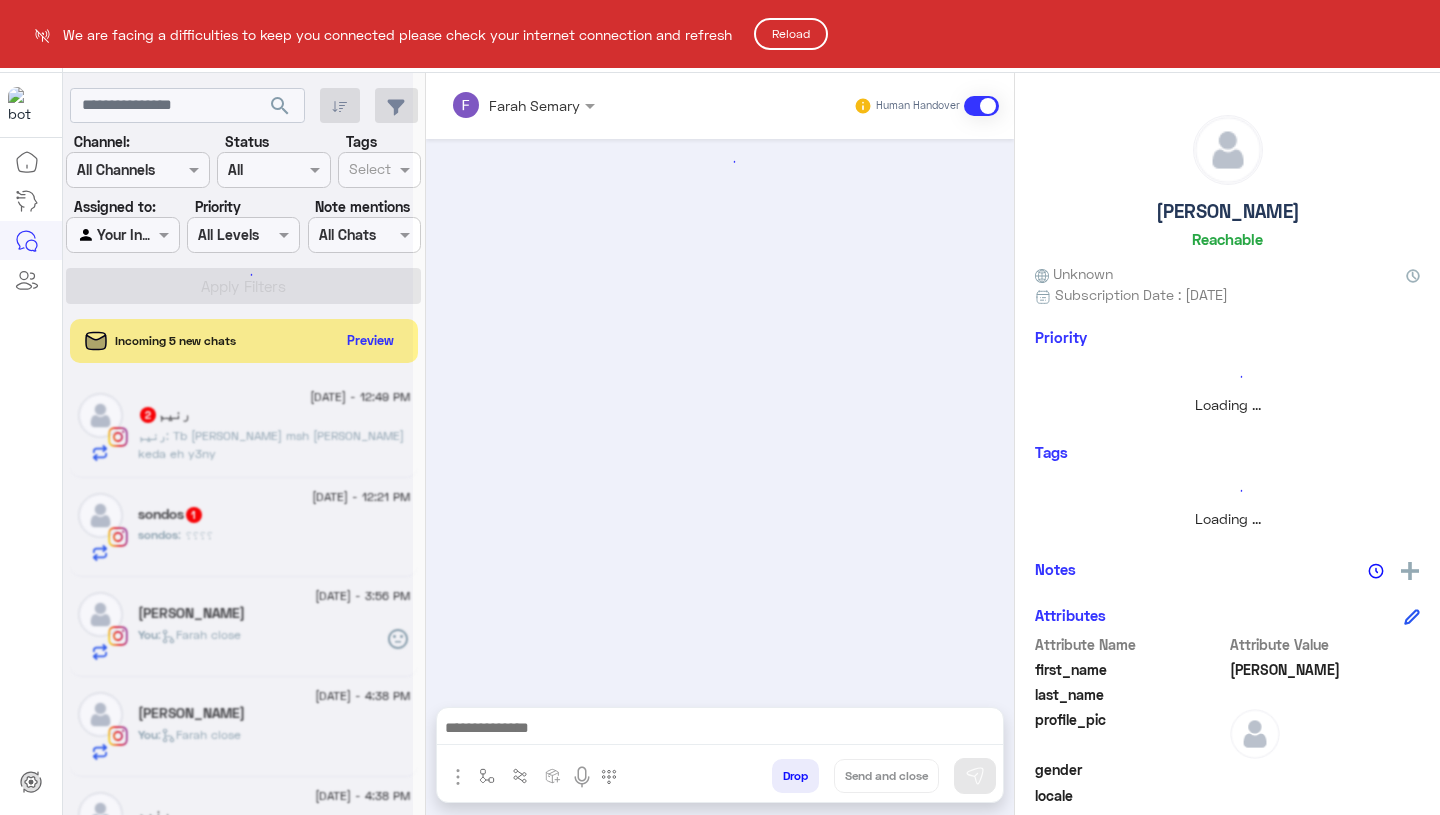 scroll, scrollTop: 0, scrollLeft: 0, axis: both 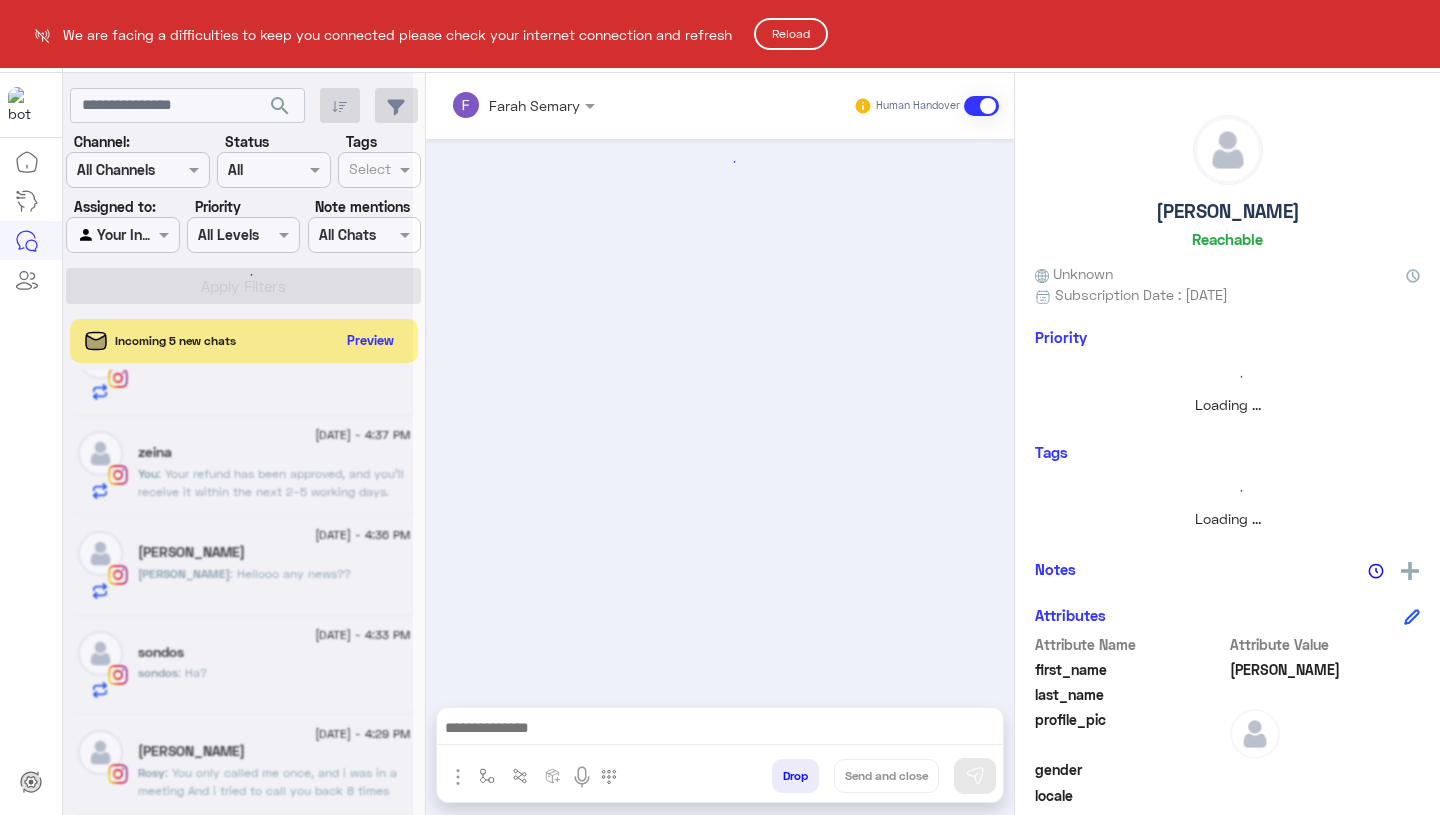 click on "Reload" 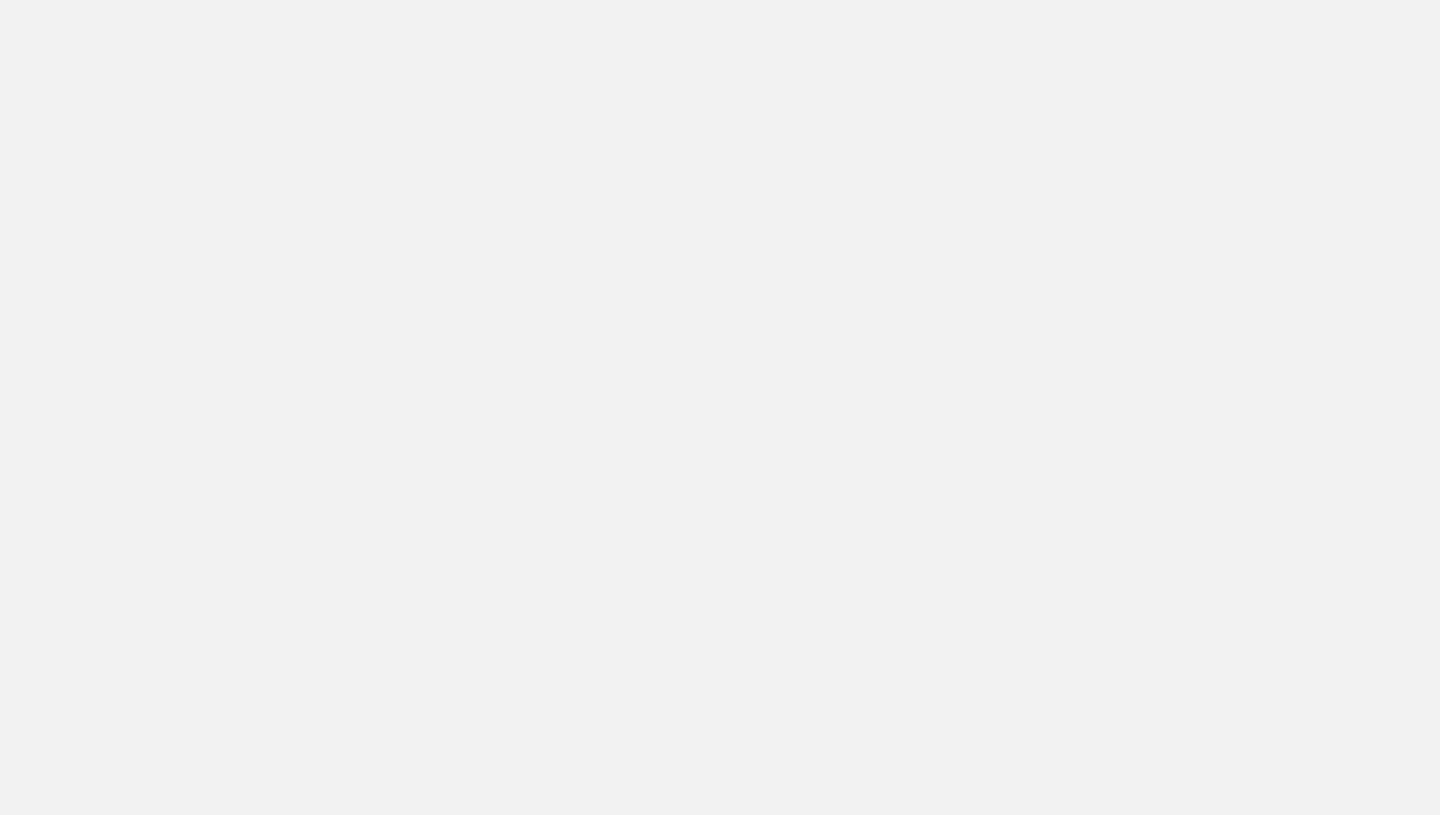 scroll, scrollTop: 0, scrollLeft: 0, axis: both 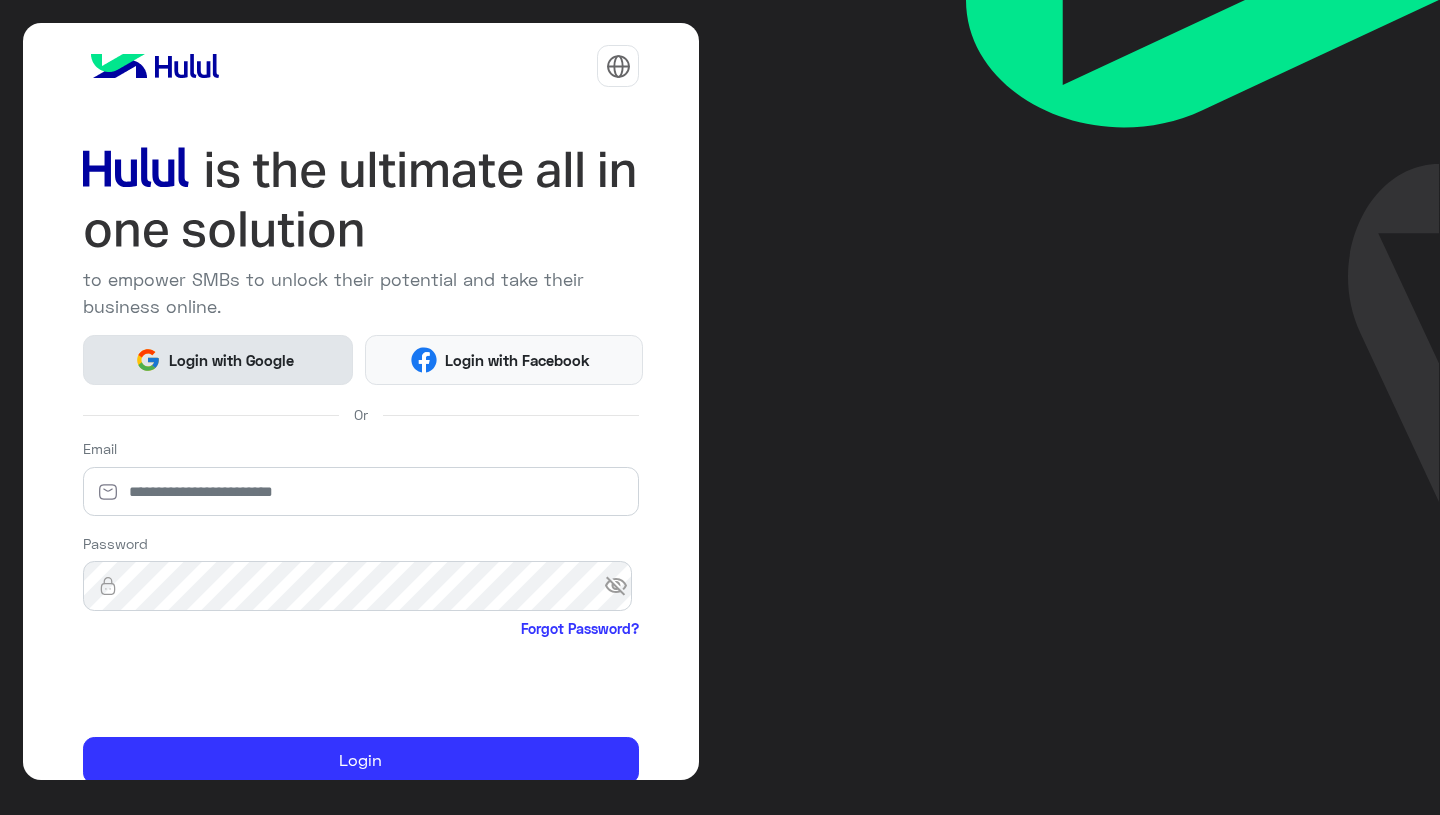 click on "Login with Google" 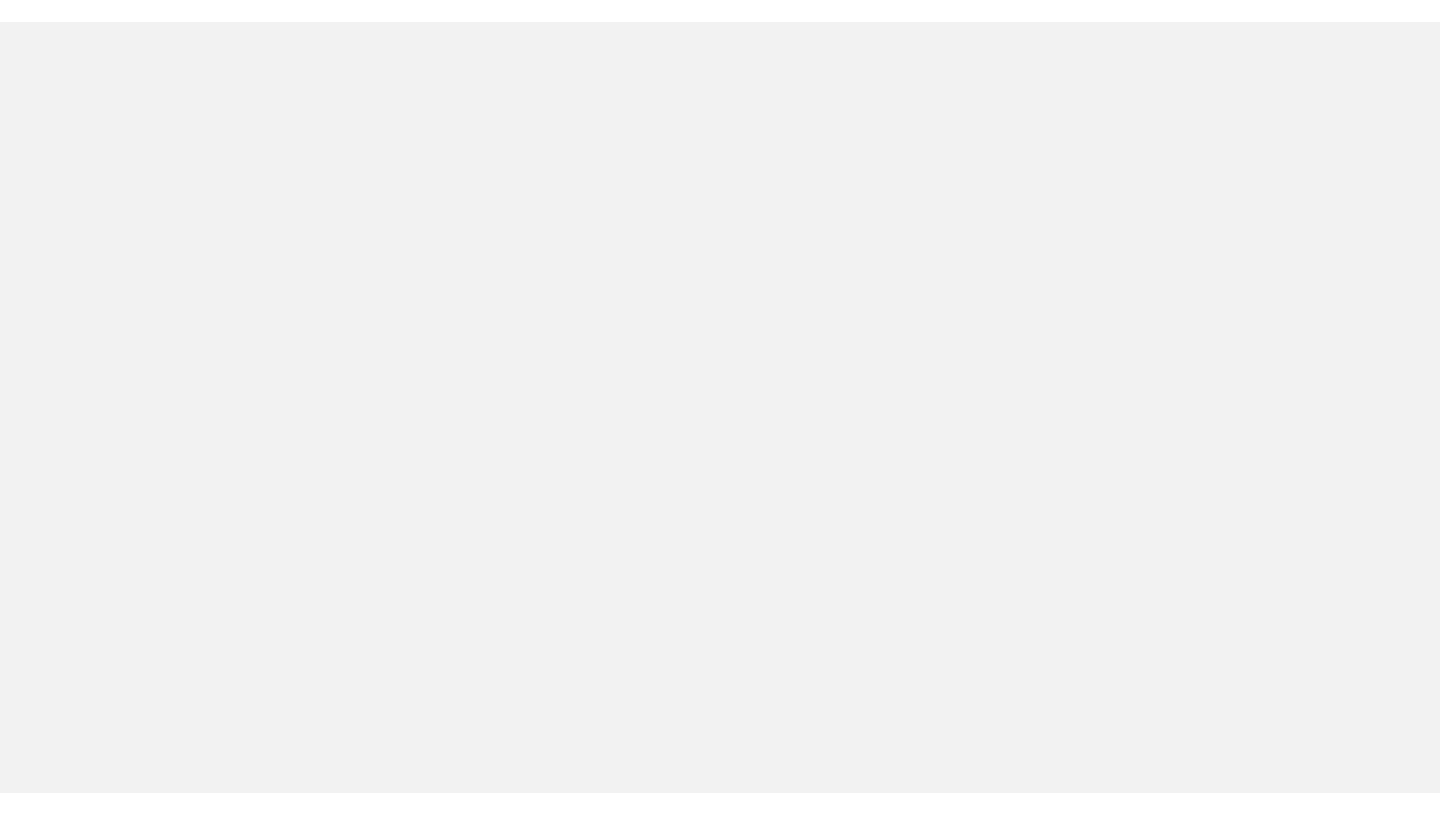 scroll, scrollTop: 0, scrollLeft: 0, axis: both 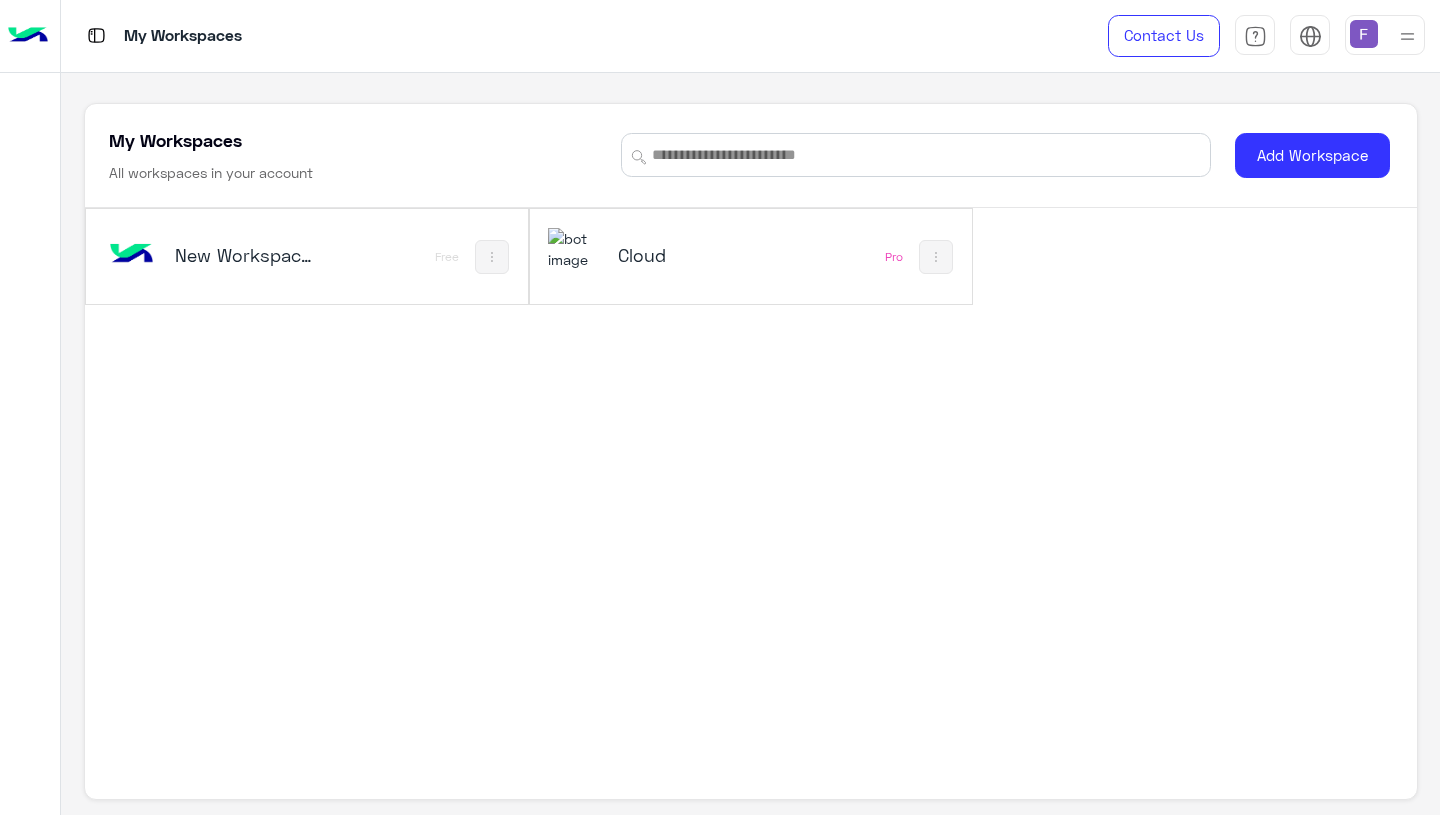 click on "Cloud" at bounding box center (691, 255) 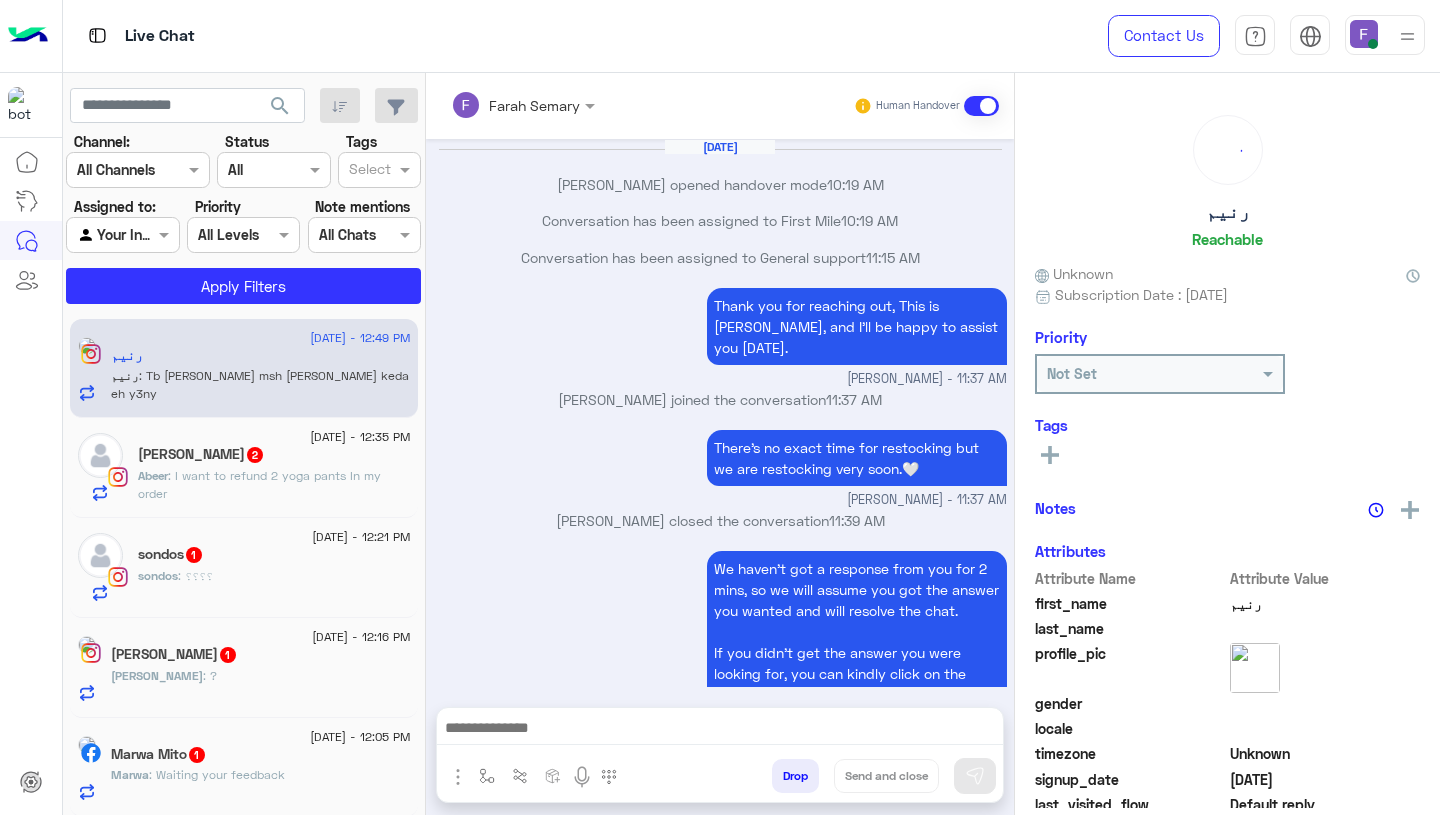 scroll, scrollTop: 1134, scrollLeft: 0, axis: vertical 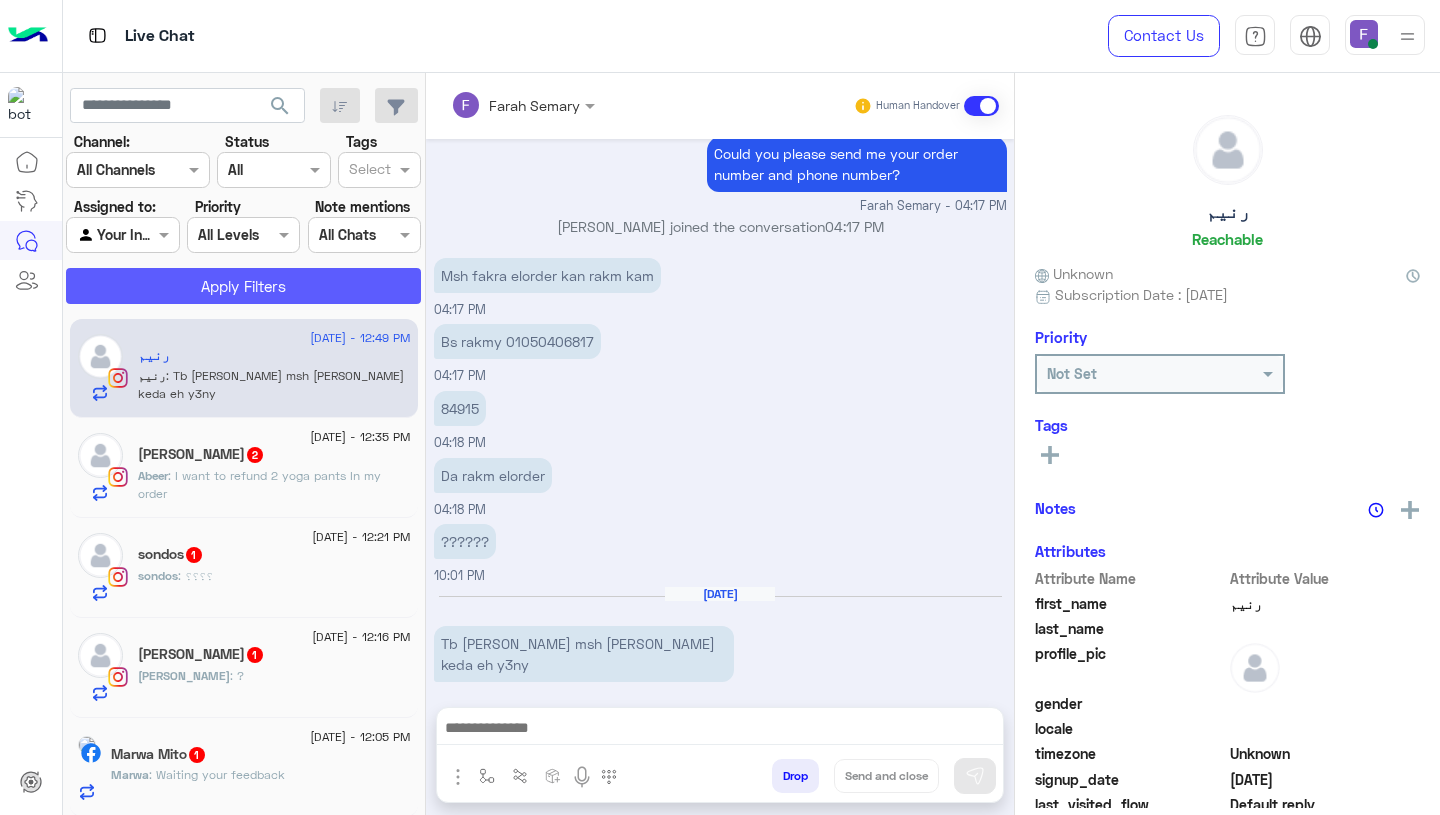 click on "Apply Filters" 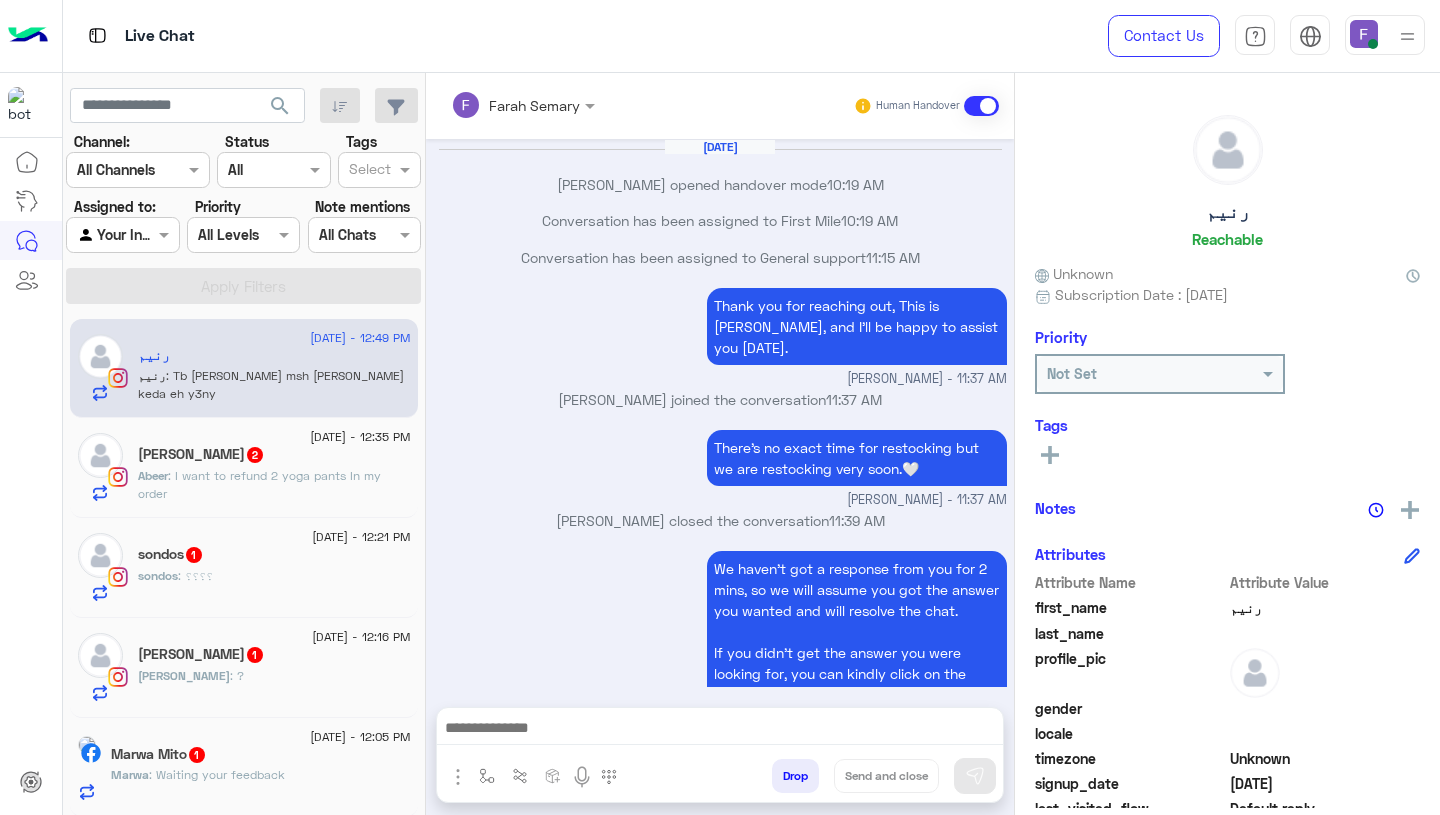 scroll, scrollTop: 1134, scrollLeft: 0, axis: vertical 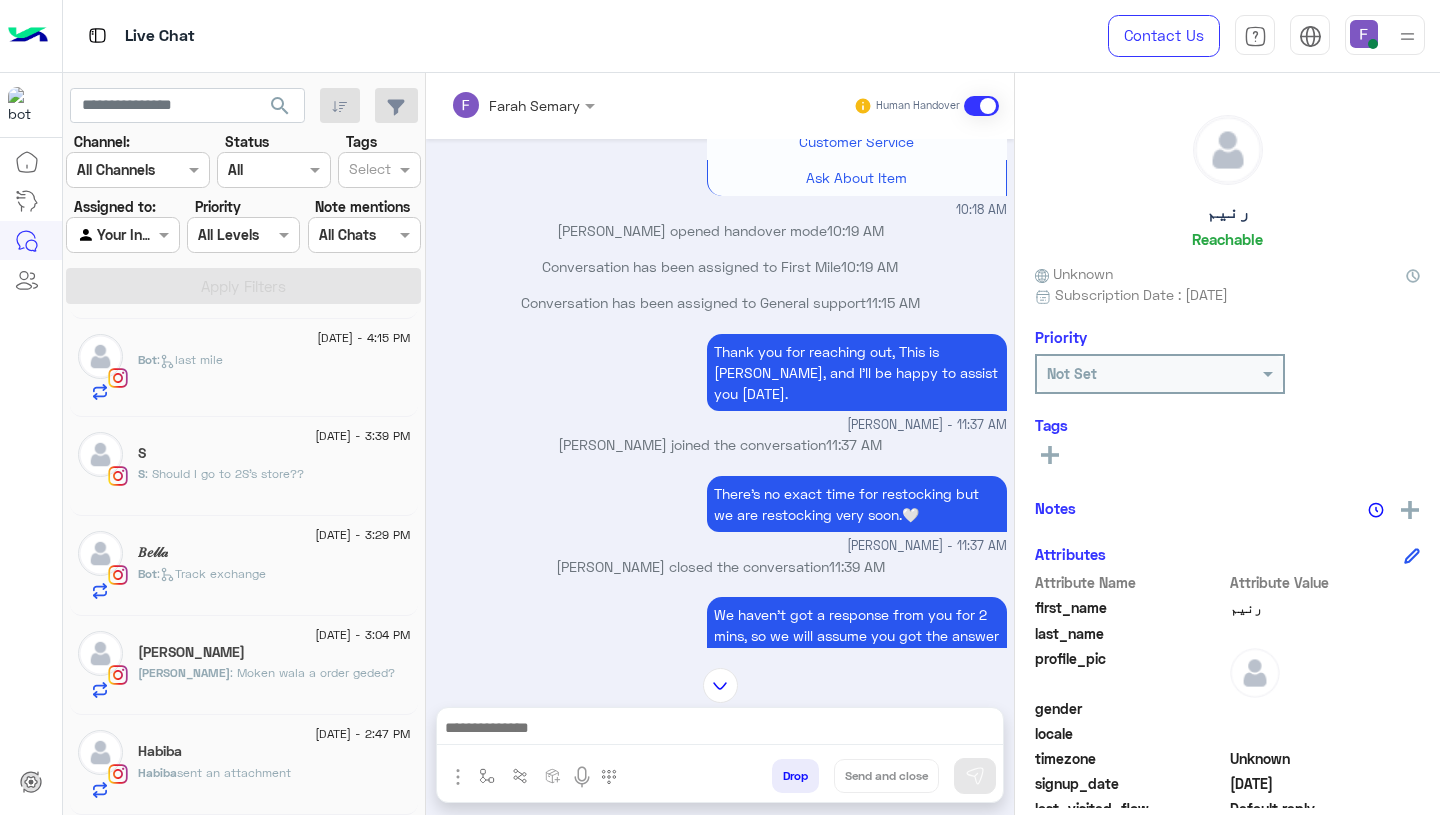 click on "Habiba" 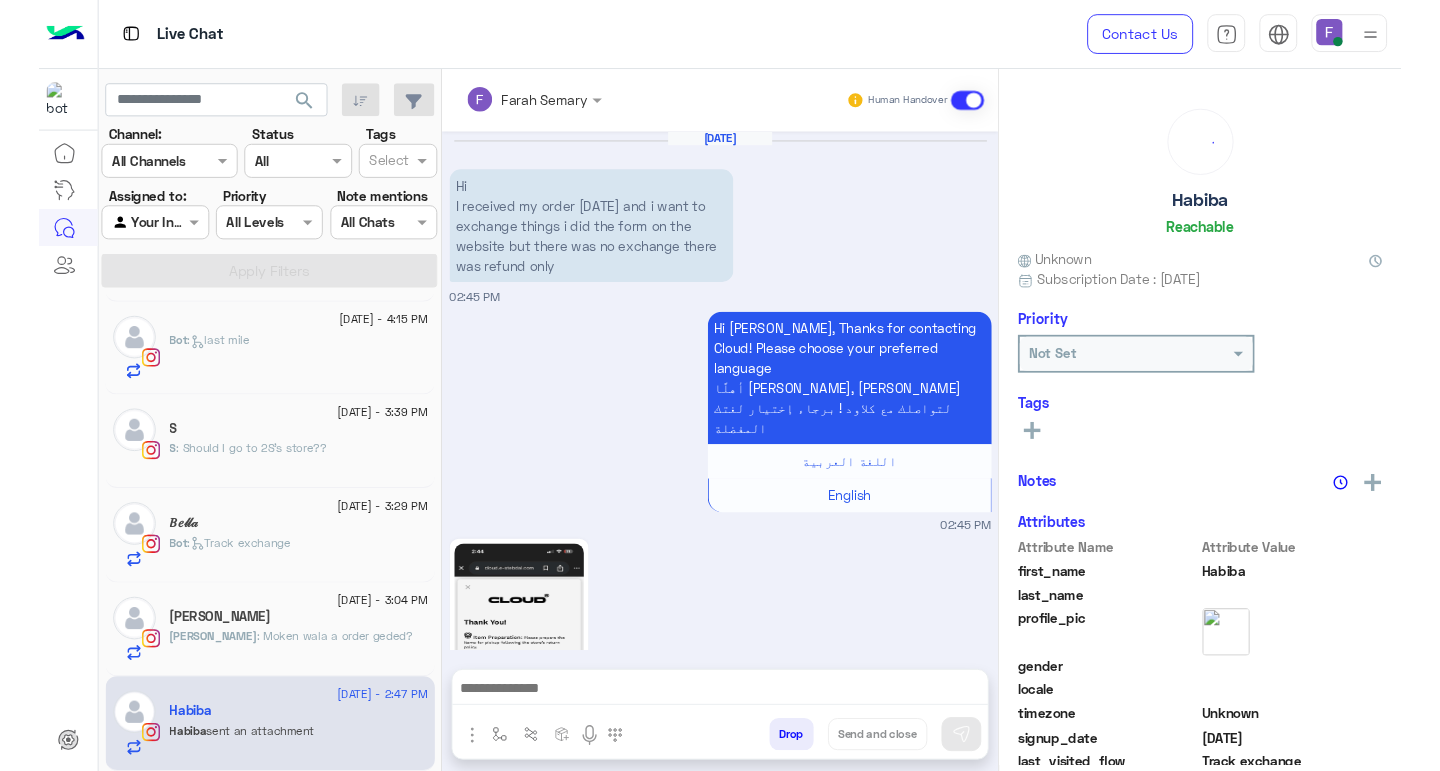 scroll, scrollTop: 1783, scrollLeft: 0, axis: vertical 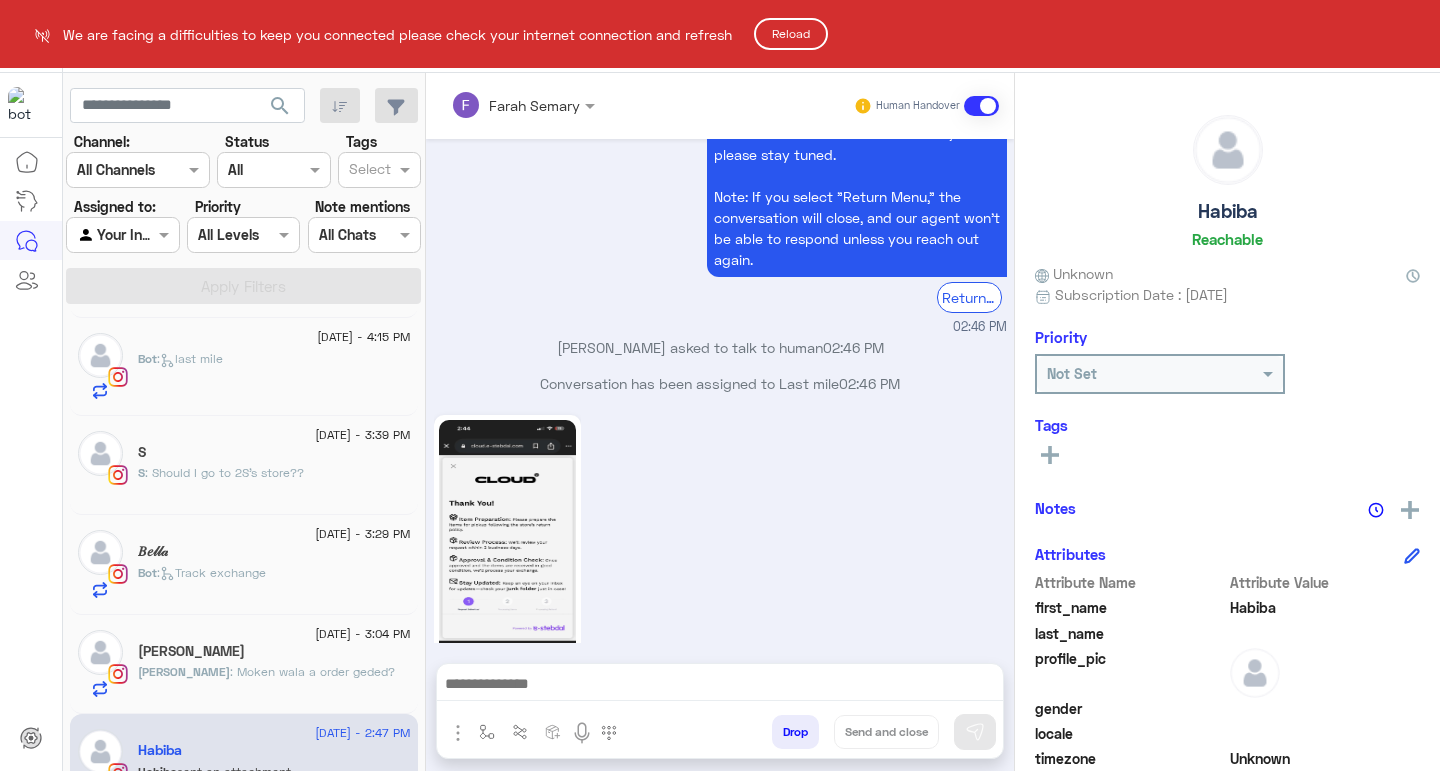 click on "Reload" 